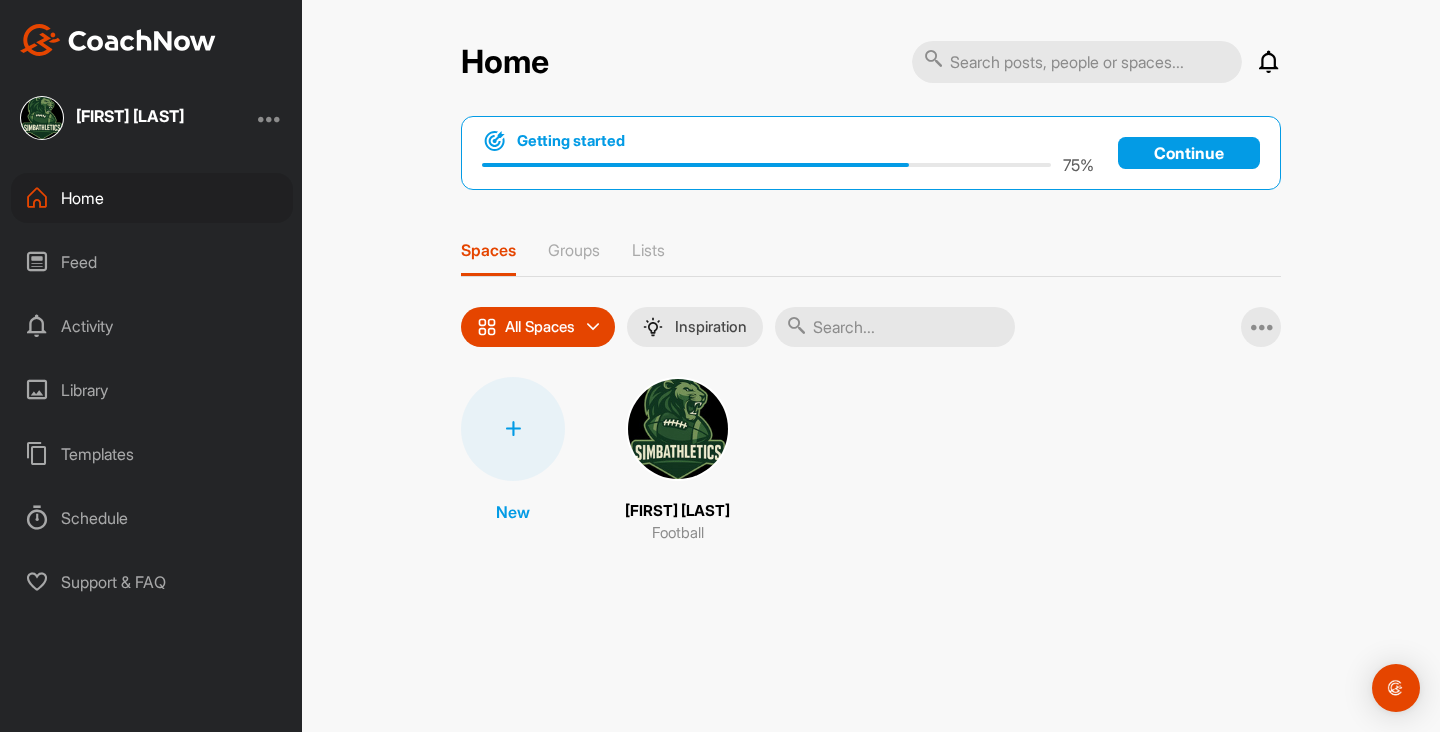 scroll, scrollTop: 0, scrollLeft: 0, axis: both 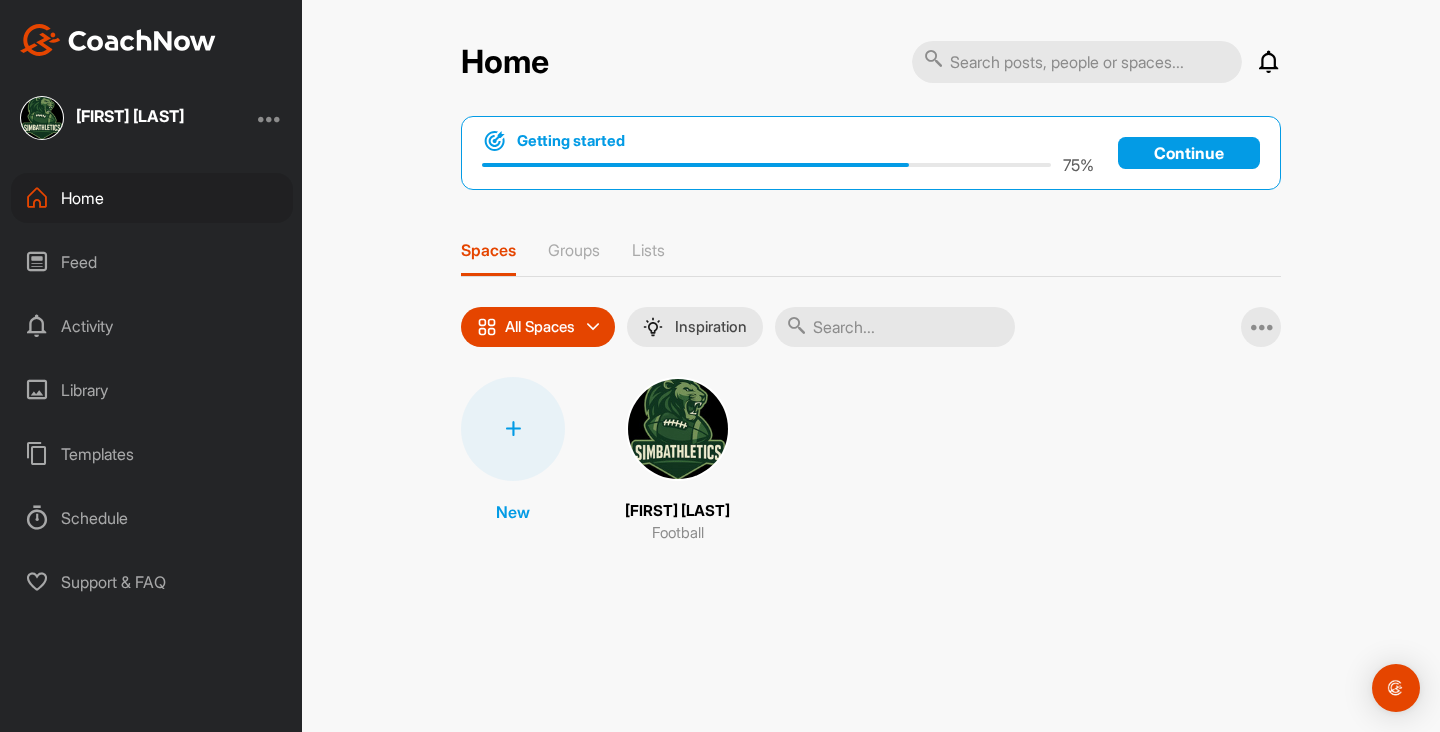 click on "Support & FAQ" at bounding box center (152, 582) 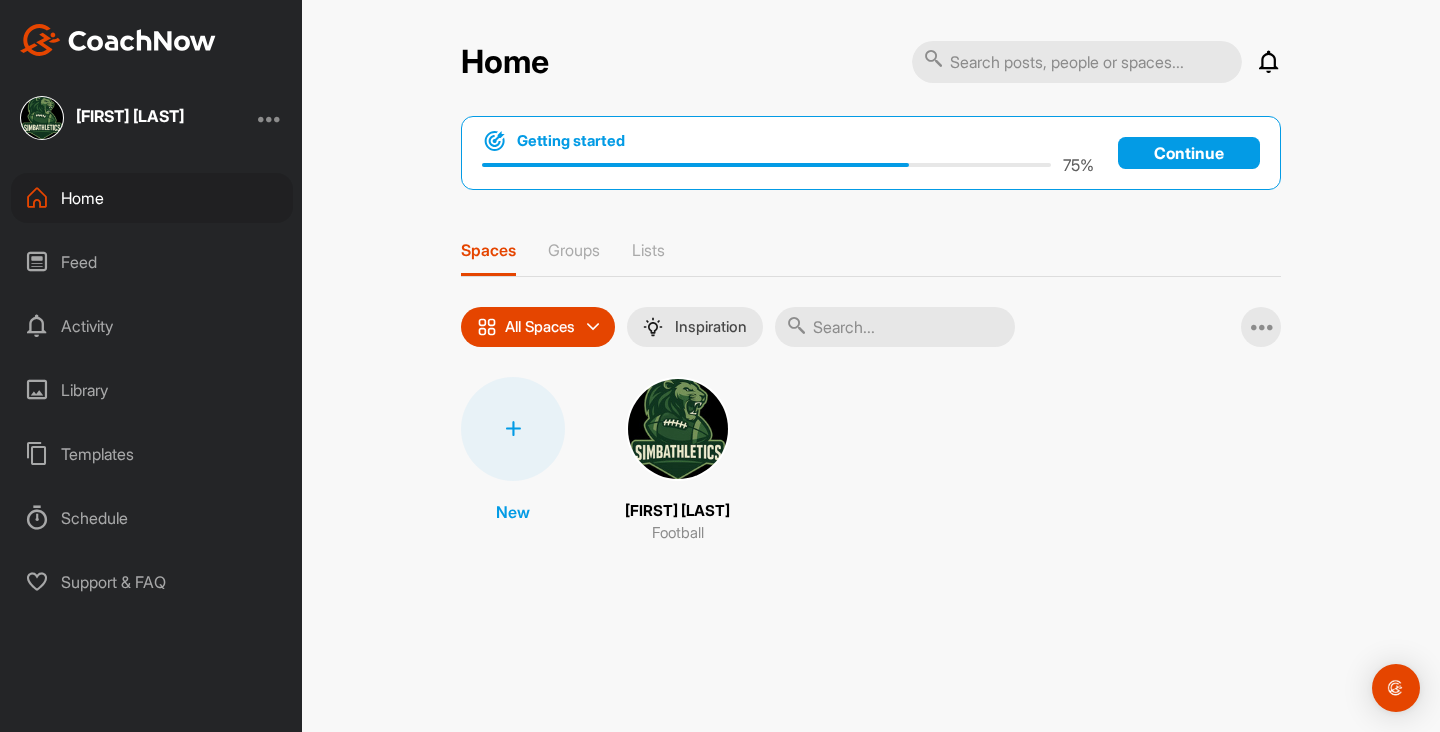 click at bounding box center (270, 118) 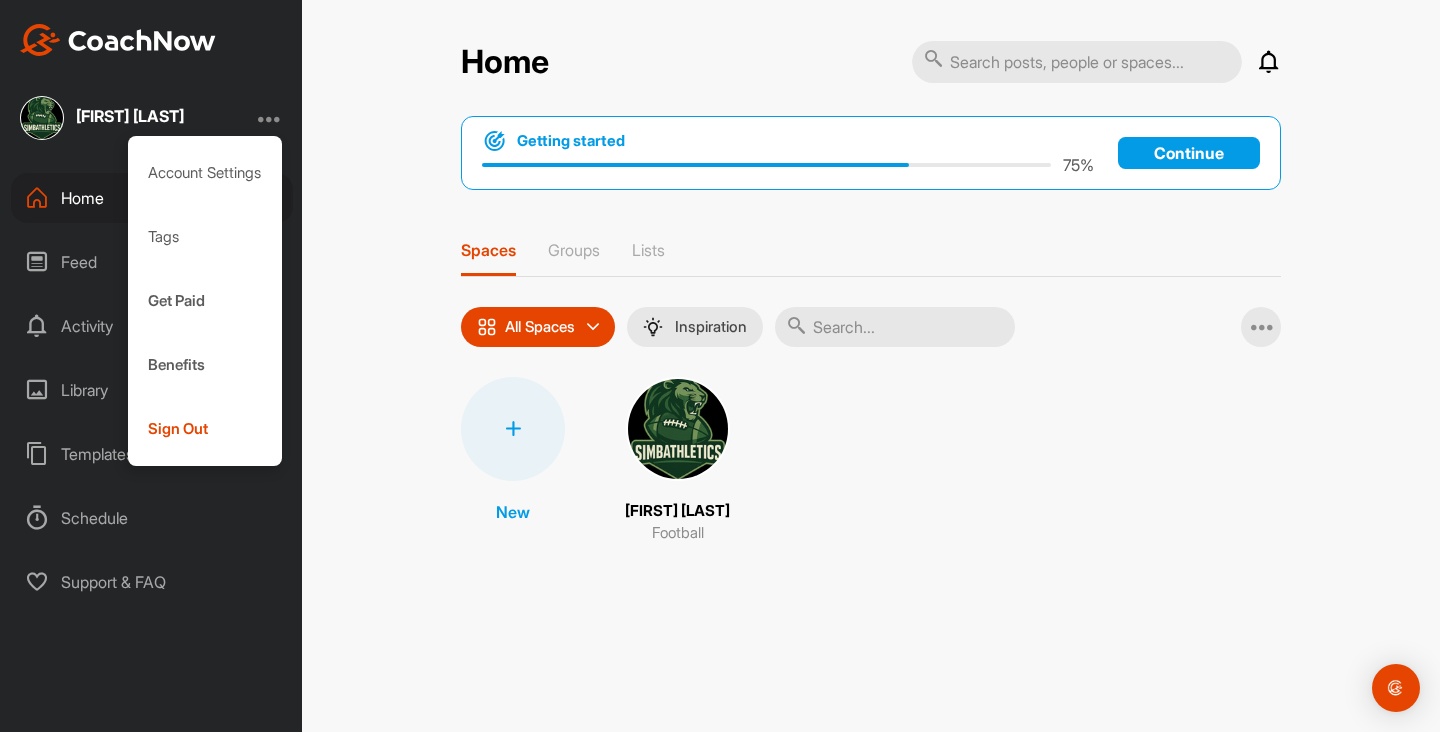 click at bounding box center [270, 118] 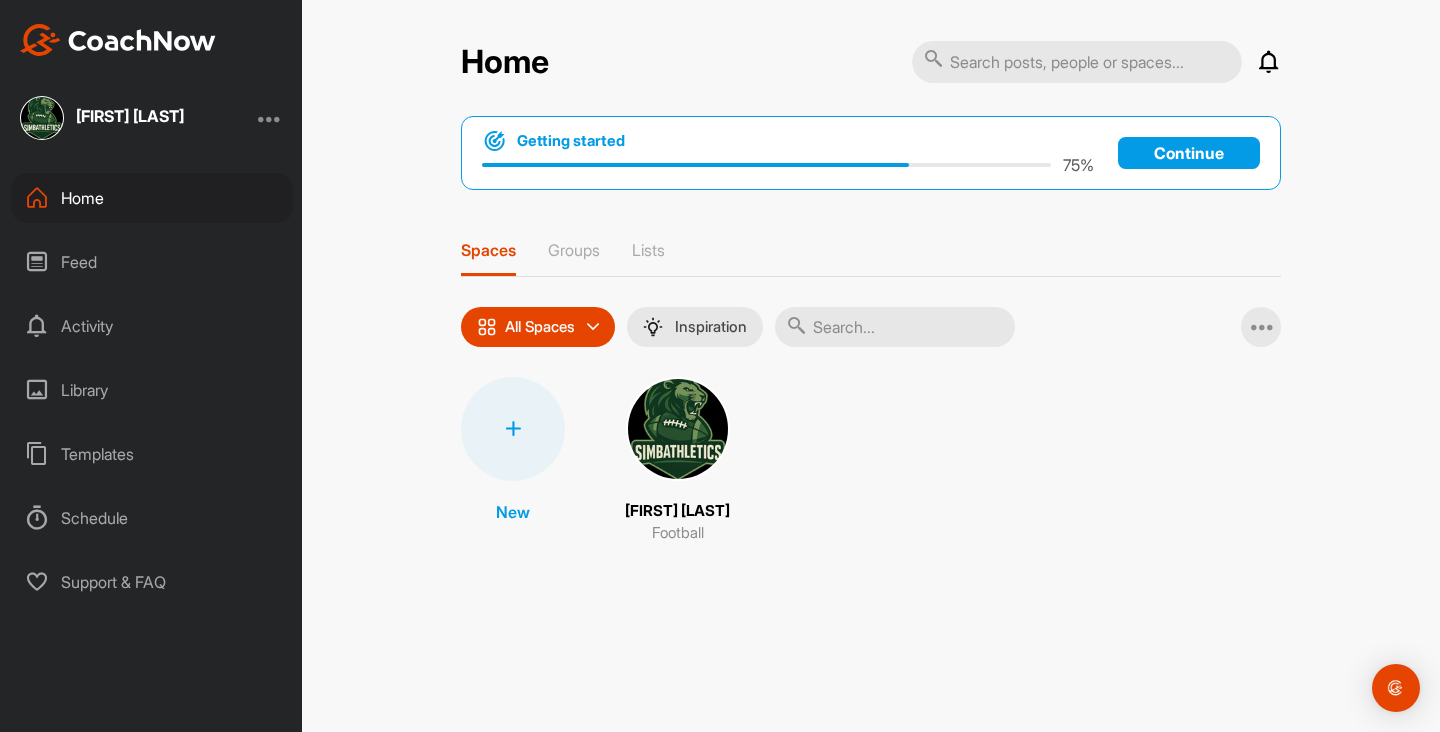 click at bounding box center [118, 40] 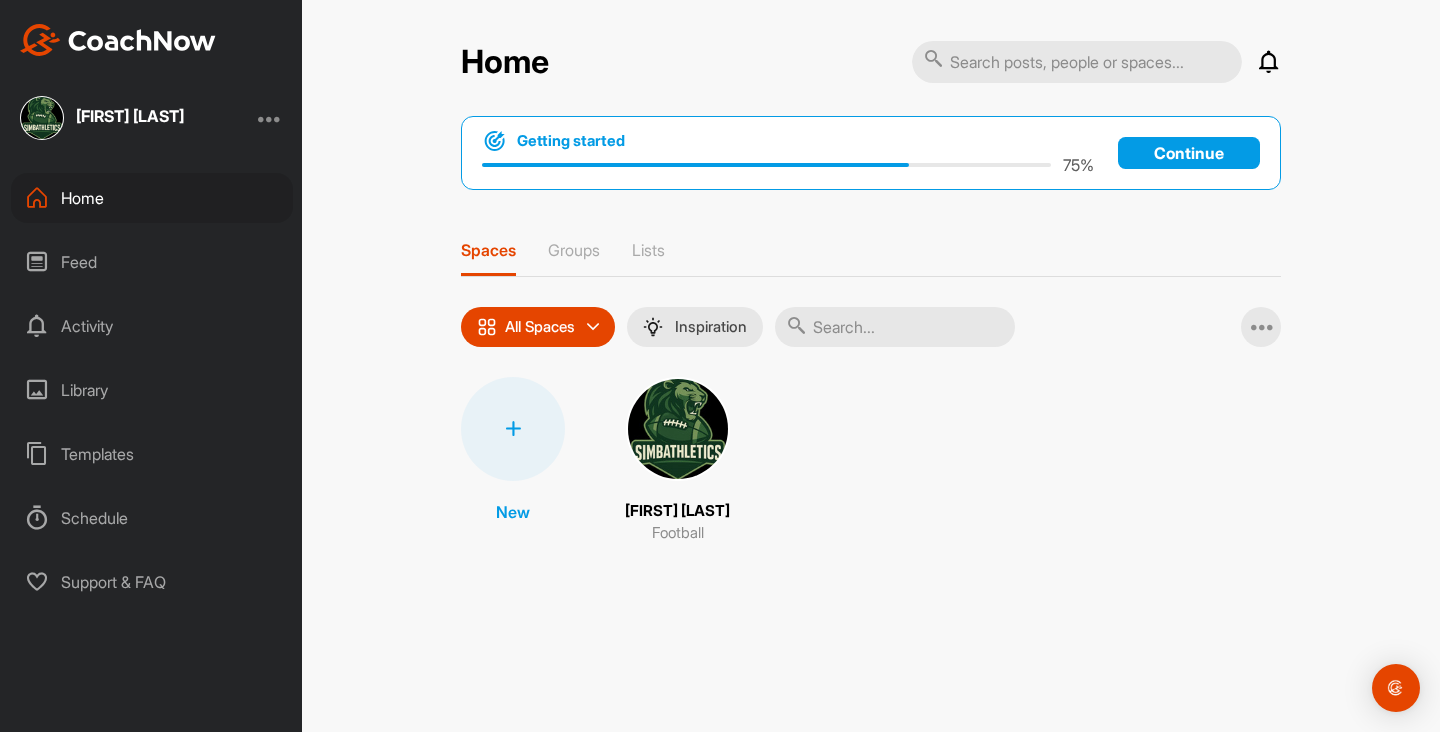 click at bounding box center (118, 40) 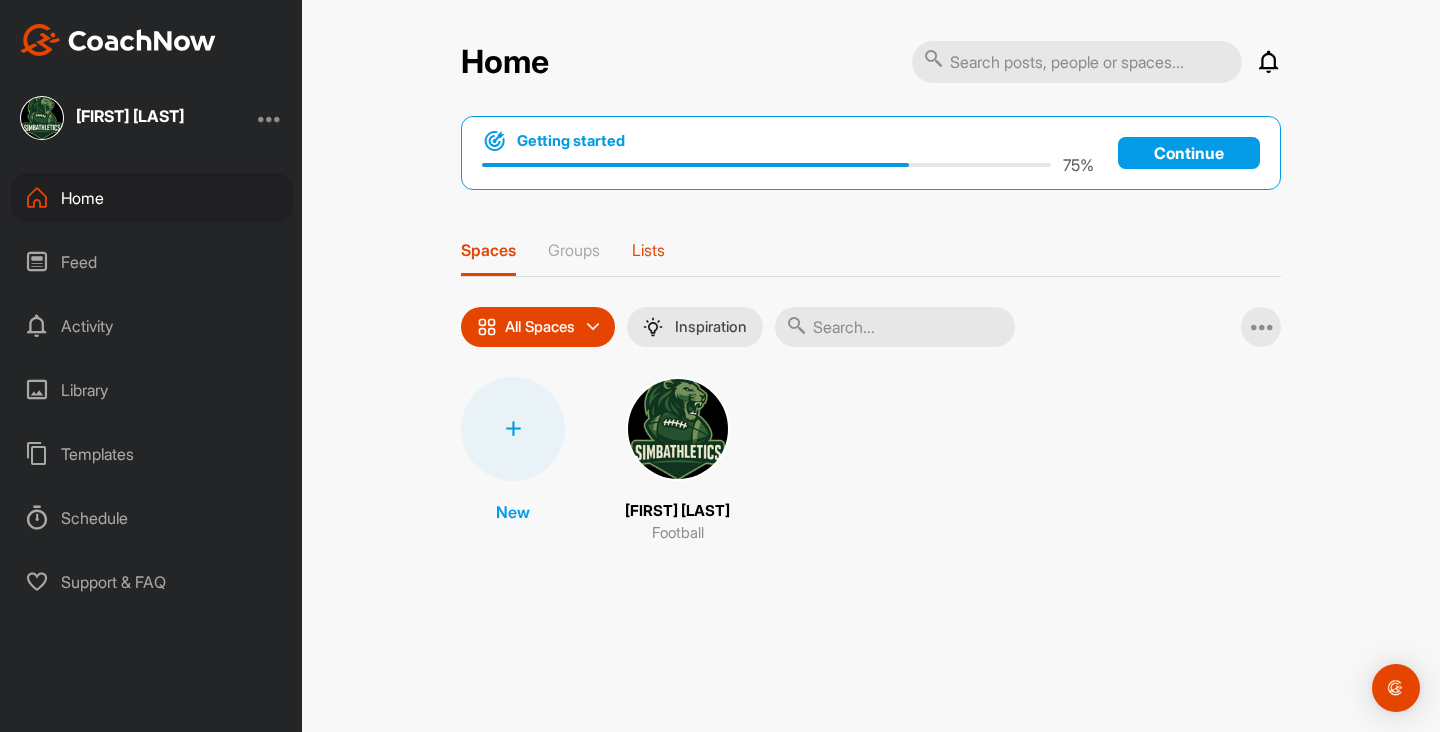 click on "Lists" at bounding box center (648, 258) 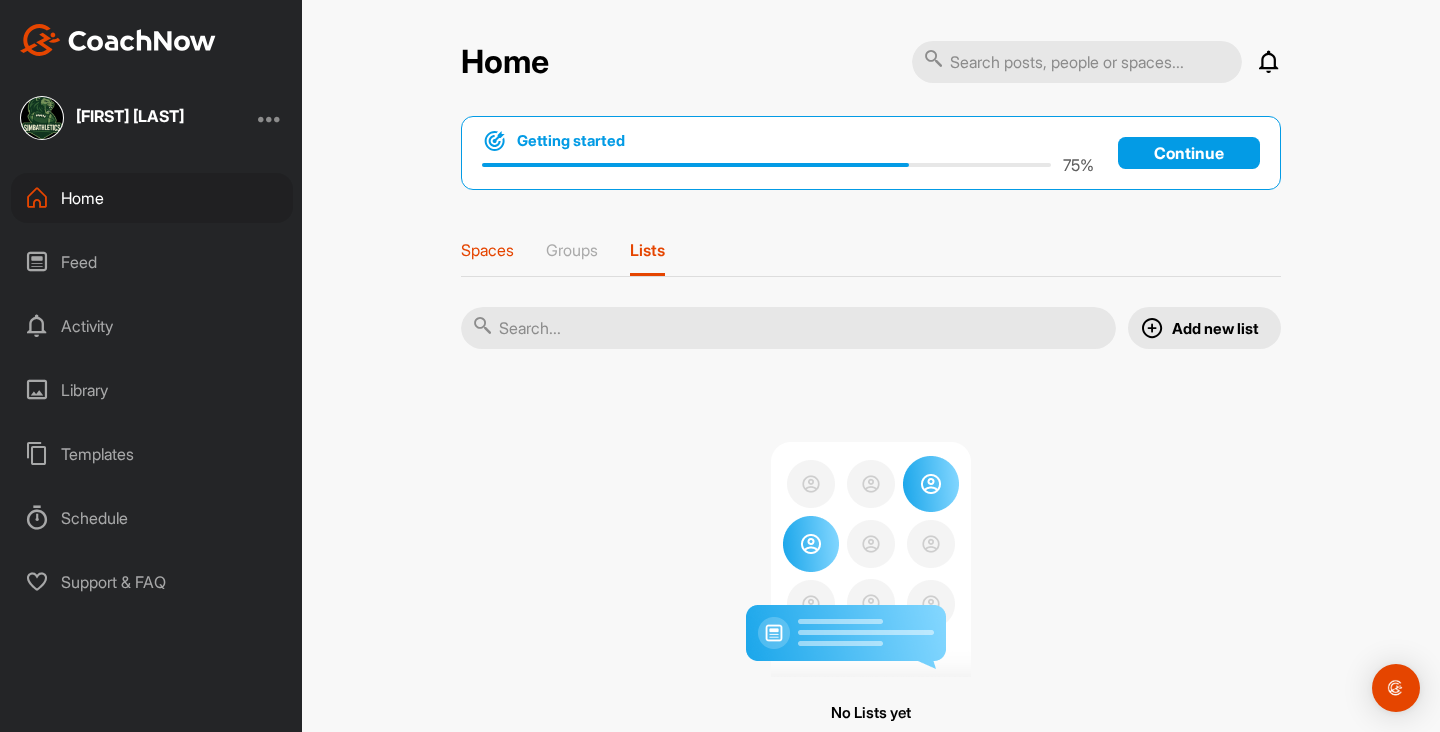 click on "Spaces" at bounding box center (487, 250) 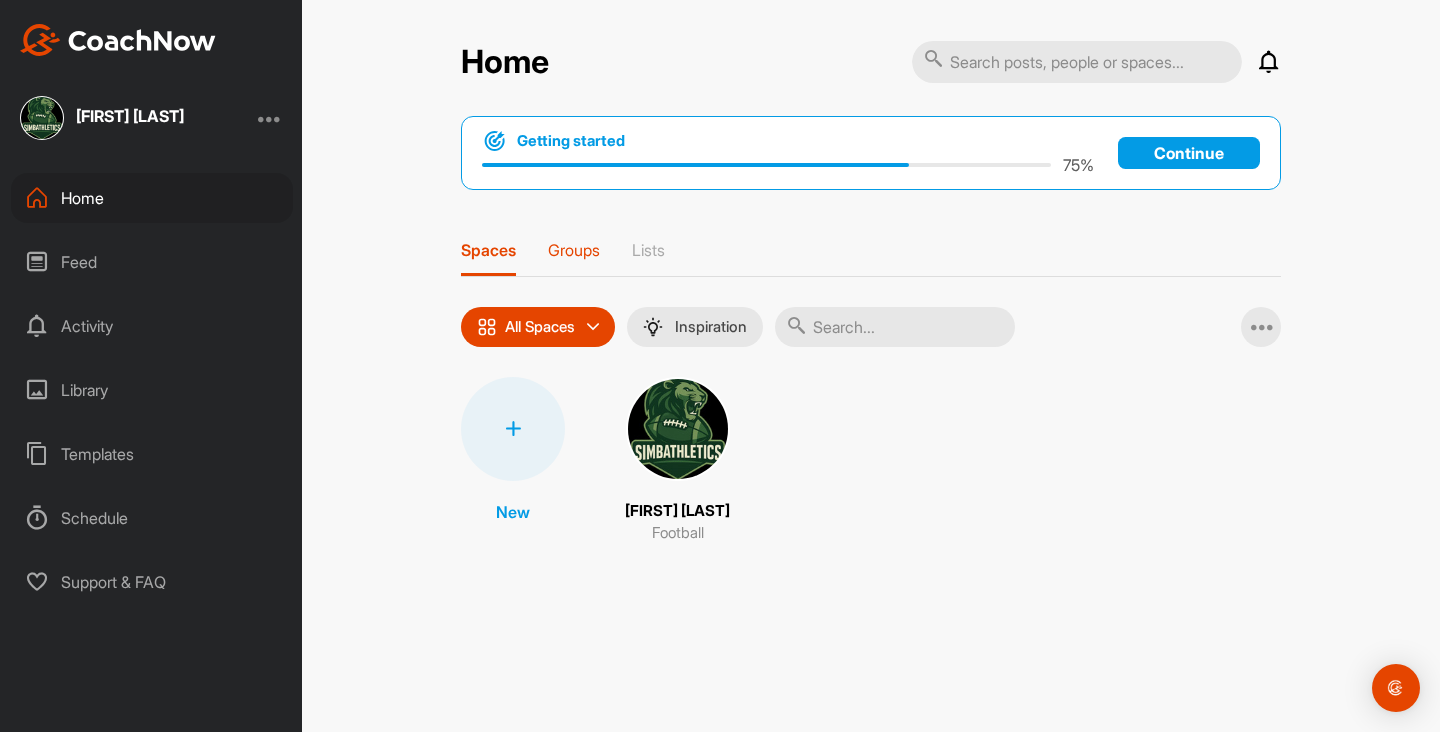 click on "Groups" at bounding box center [574, 250] 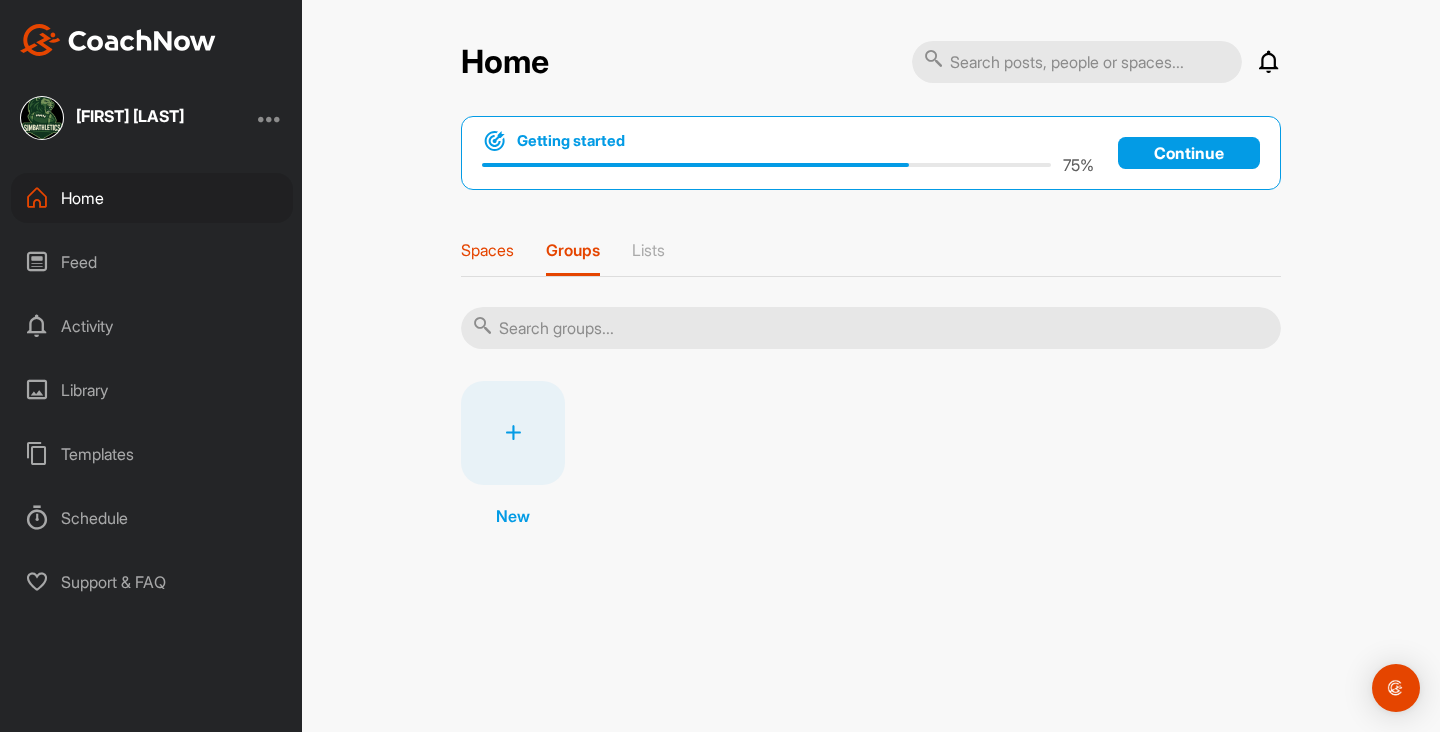 click on "Spaces" at bounding box center (487, 250) 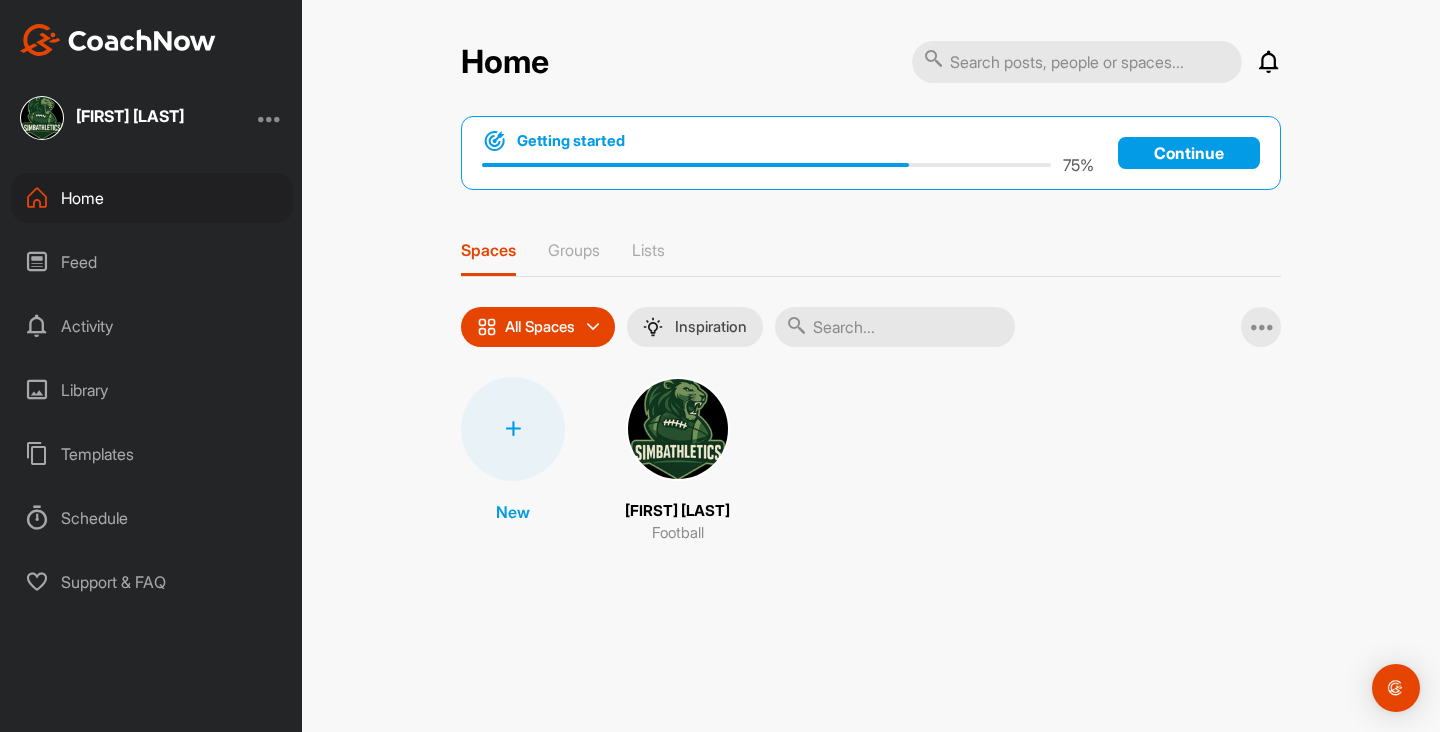 click at bounding box center (678, 429) 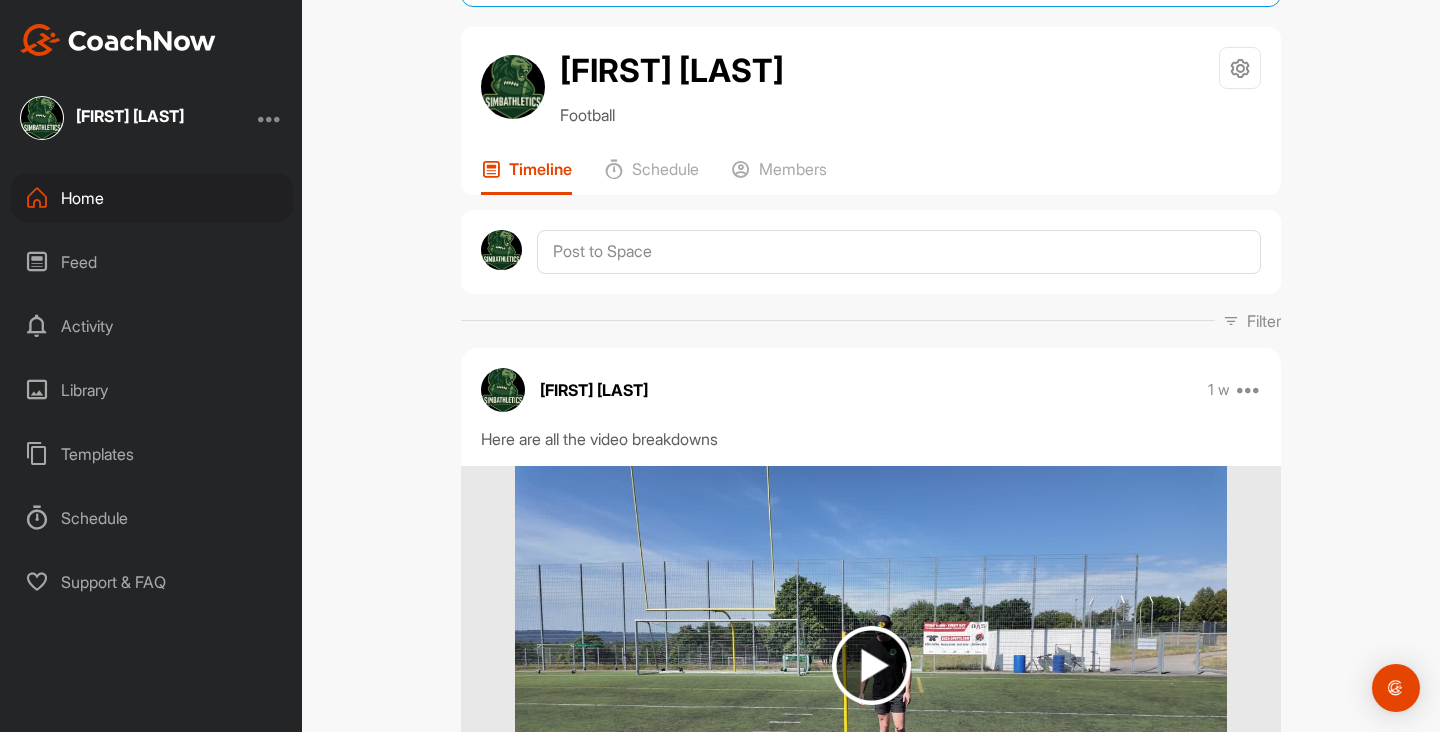 scroll, scrollTop: 0, scrollLeft: 0, axis: both 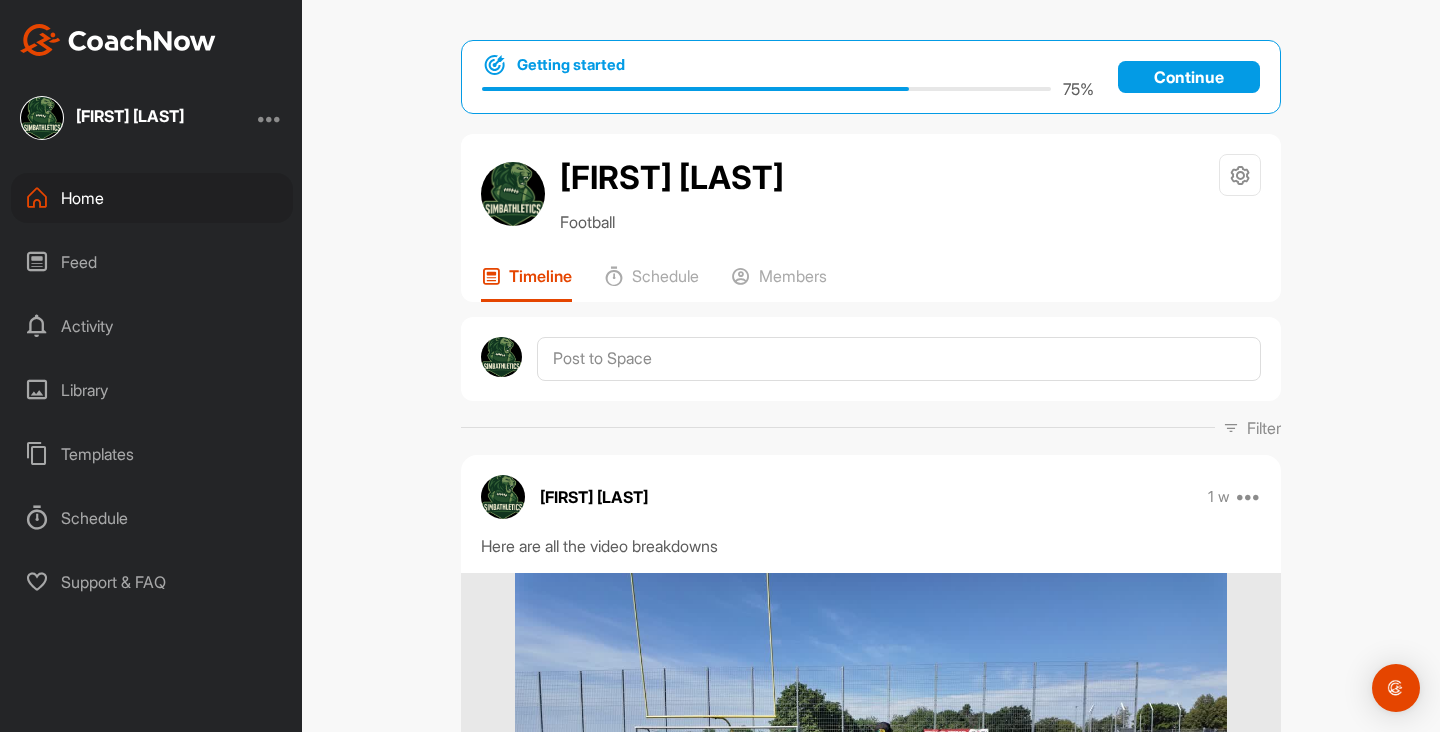 click on "Templates" at bounding box center (152, 454) 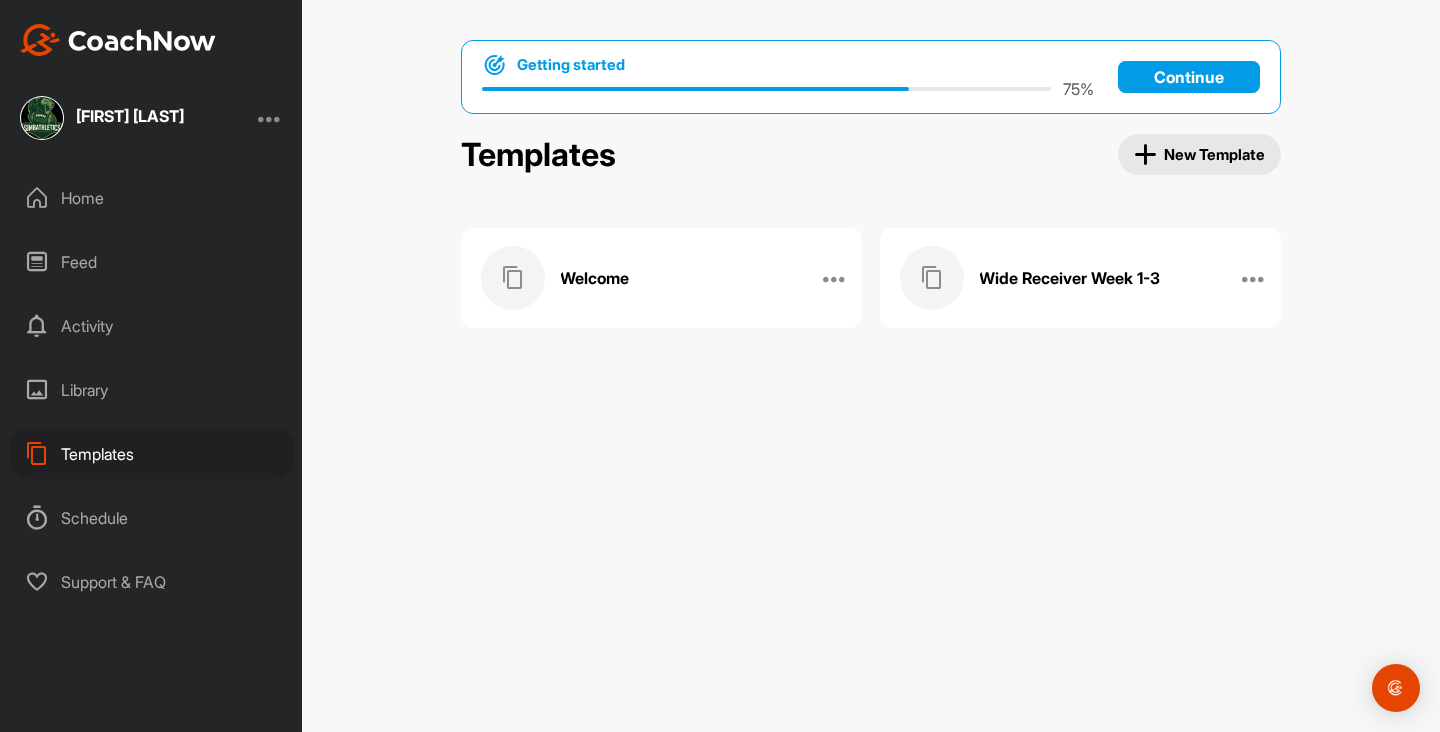 click on "Schedule" at bounding box center (152, 518) 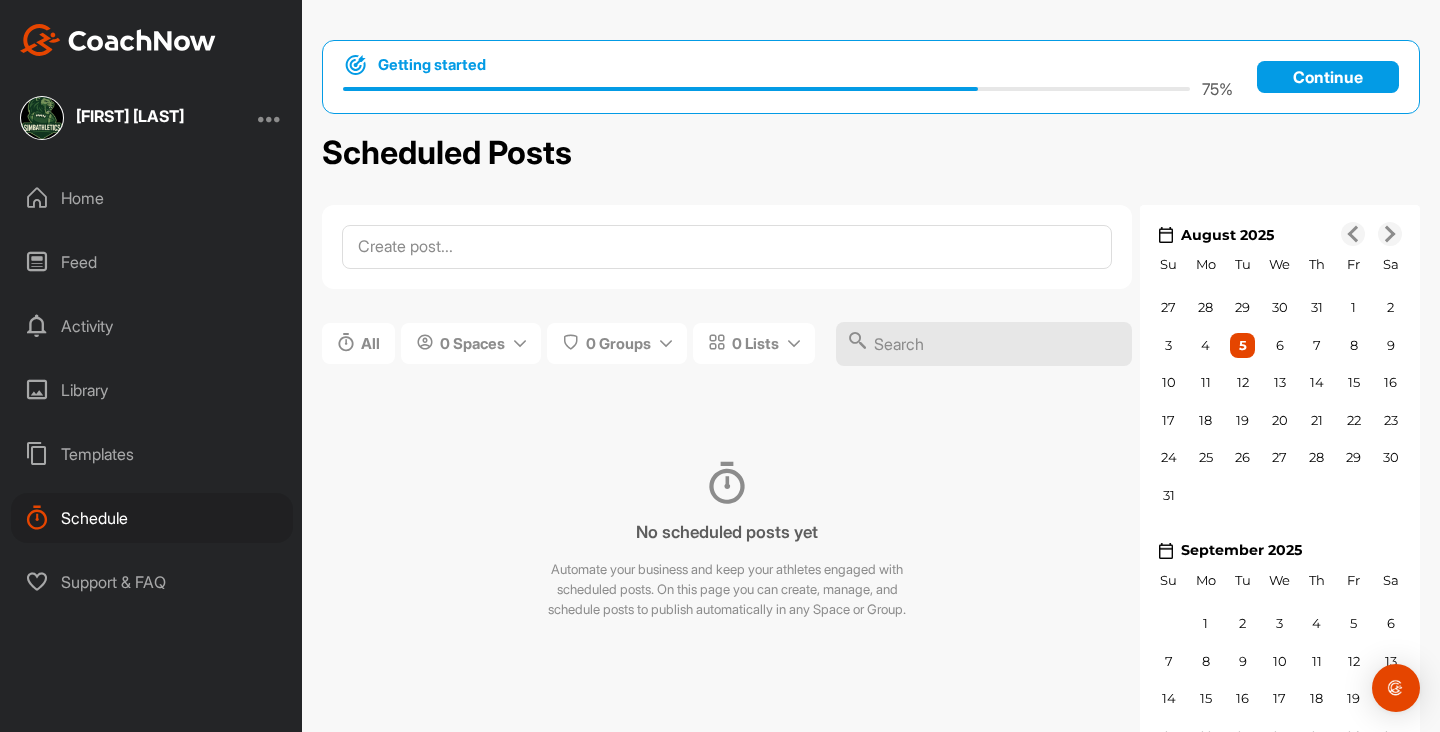 click on "Support & FAQ" at bounding box center [152, 582] 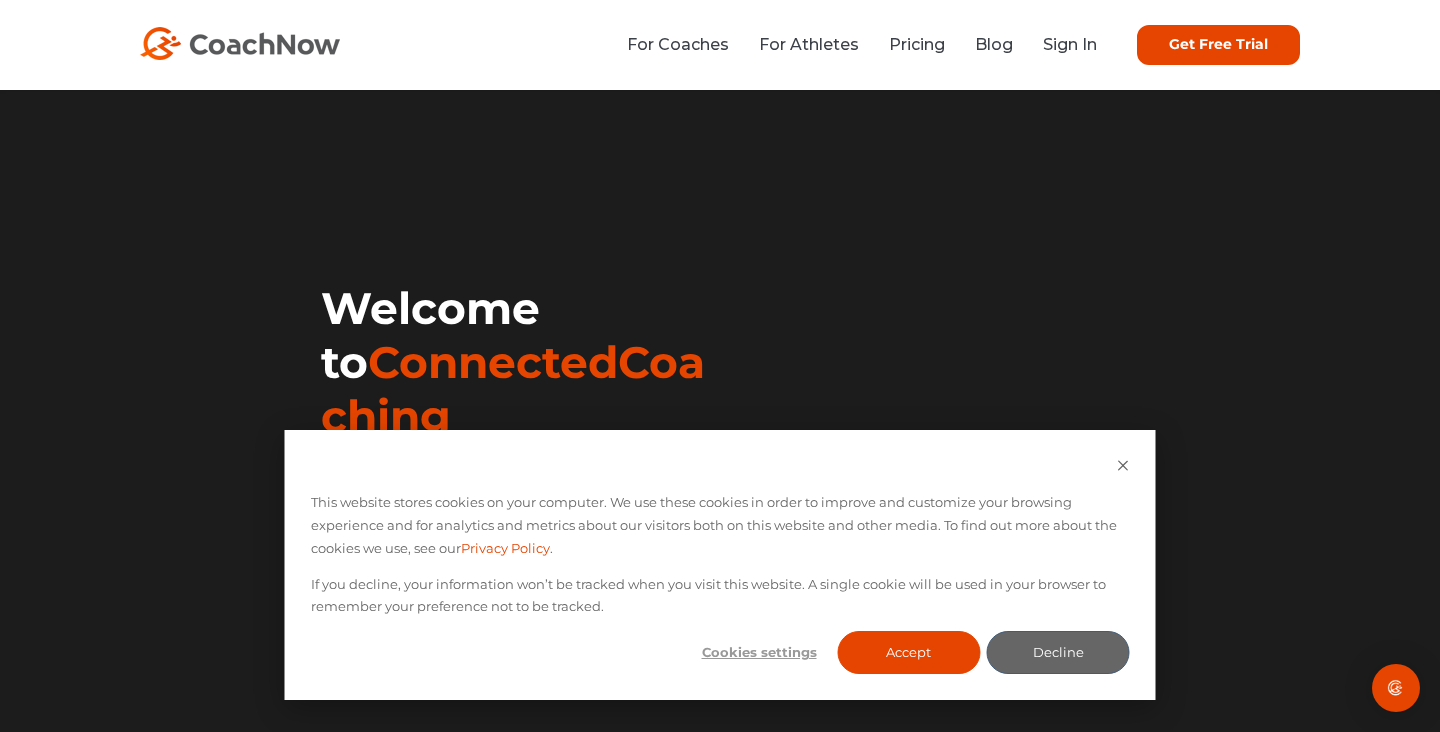 scroll, scrollTop: 0, scrollLeft: 0, axis: both 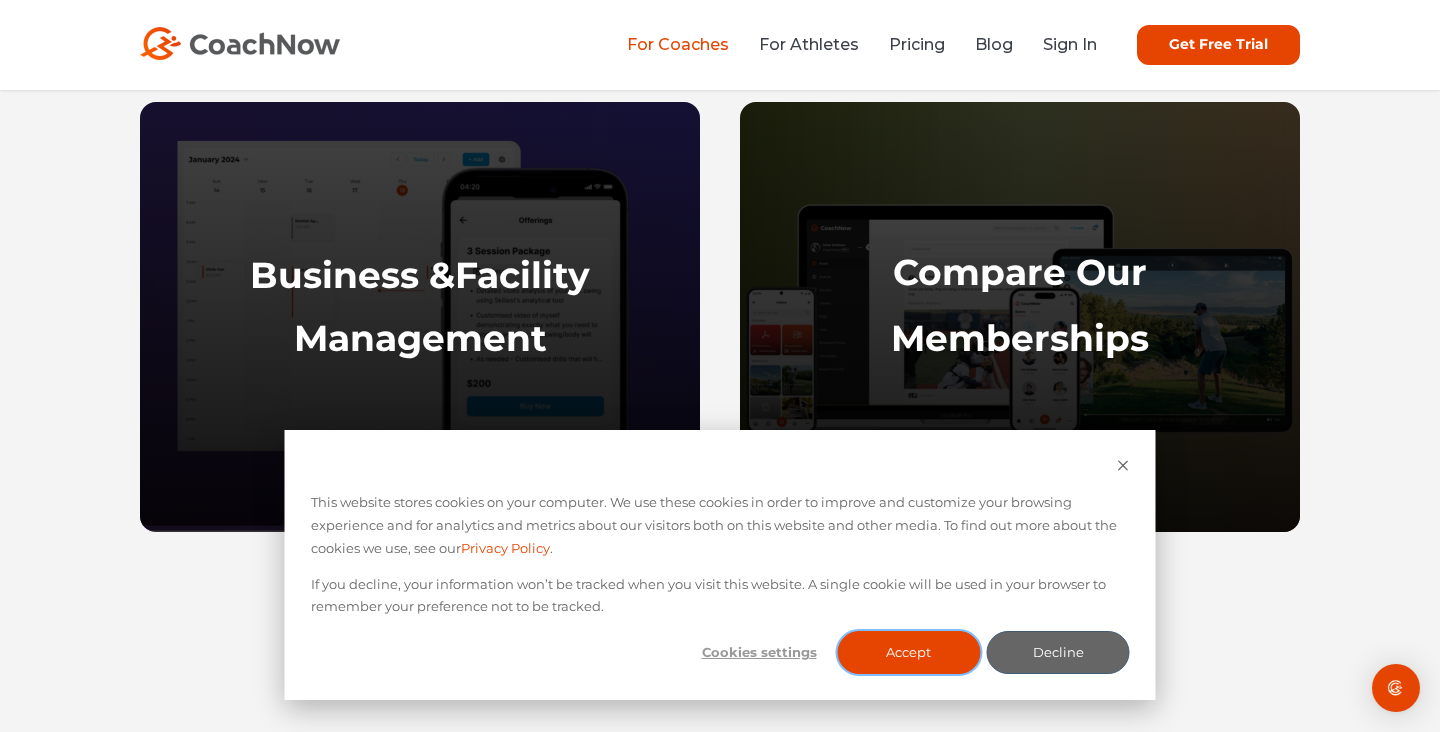 click on "Accept" at bounding box center (908, 652) 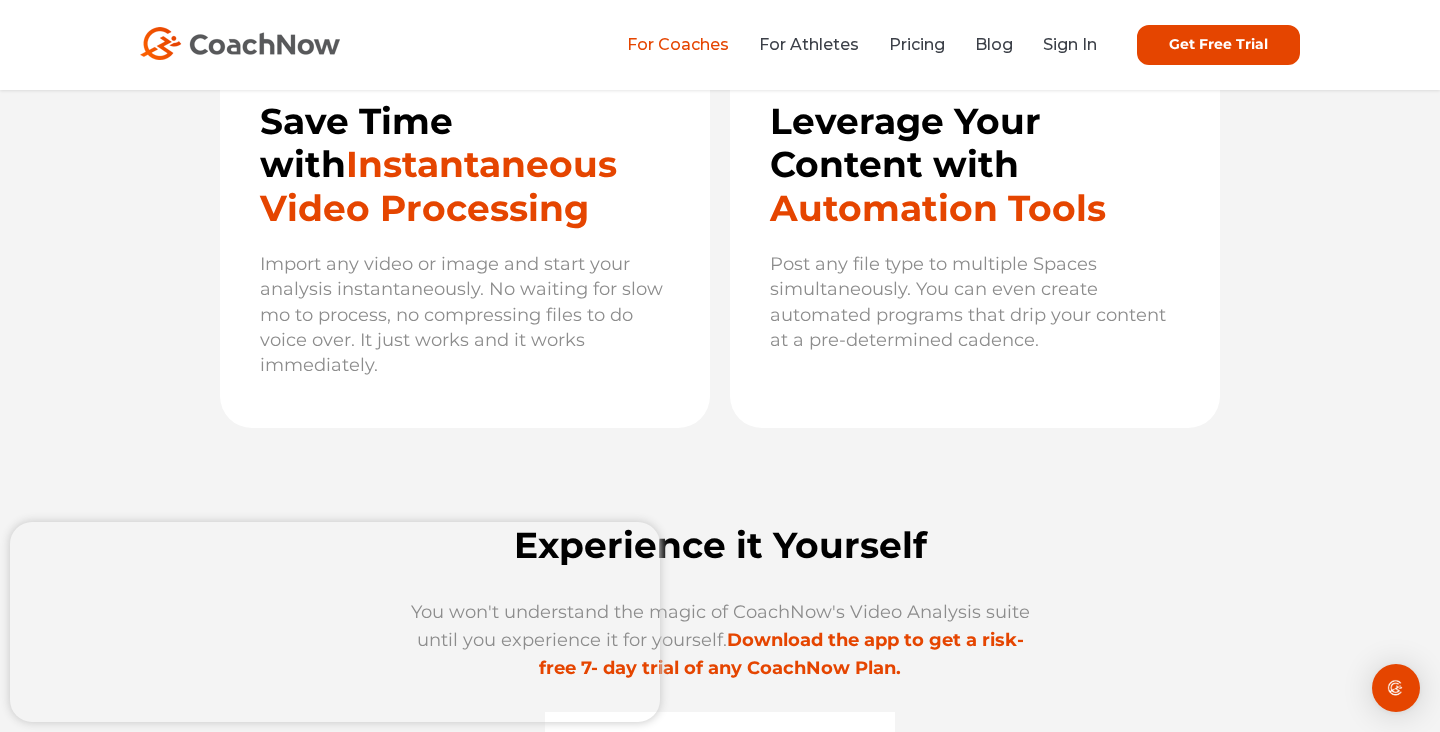 scroll, scrollTop: 6670, scrollLeft: 0, axis: vertical 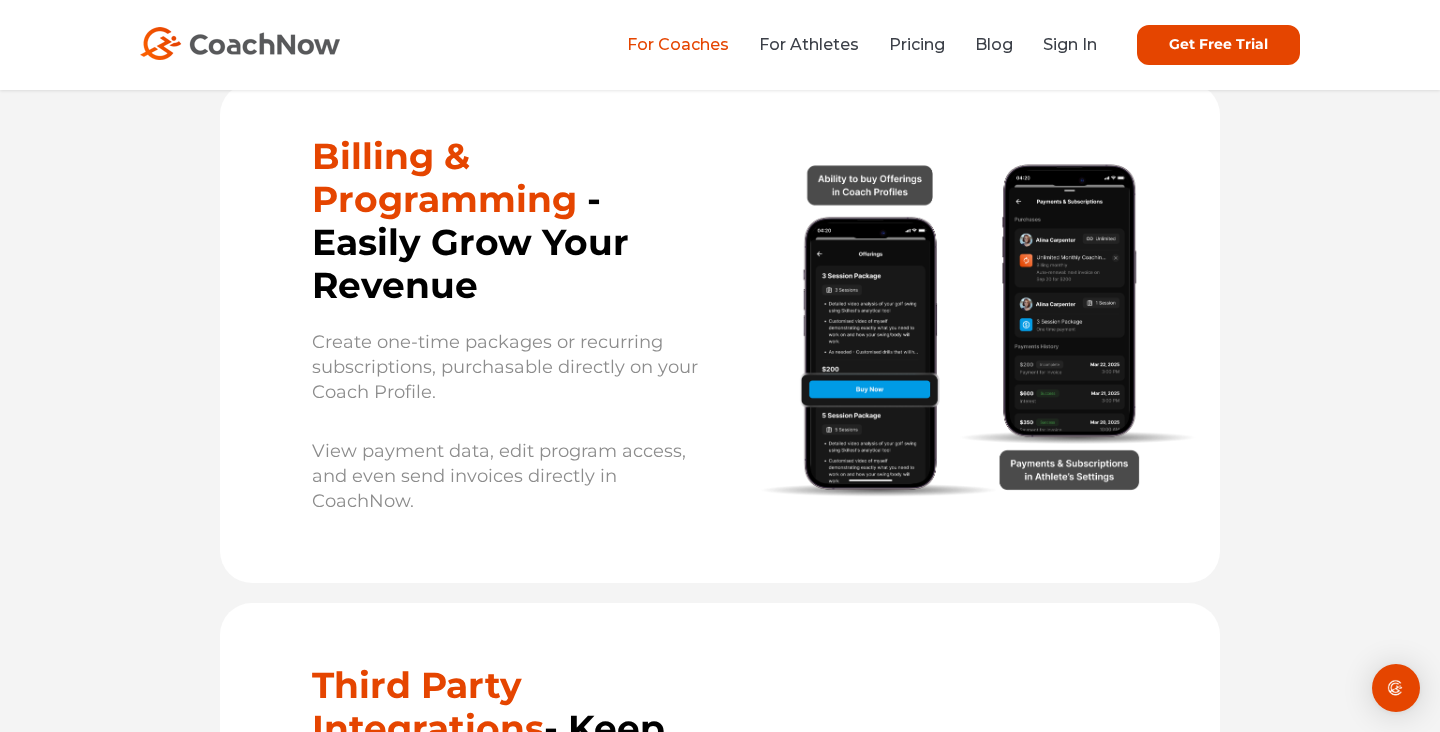 click at bounding box center (970, 327) 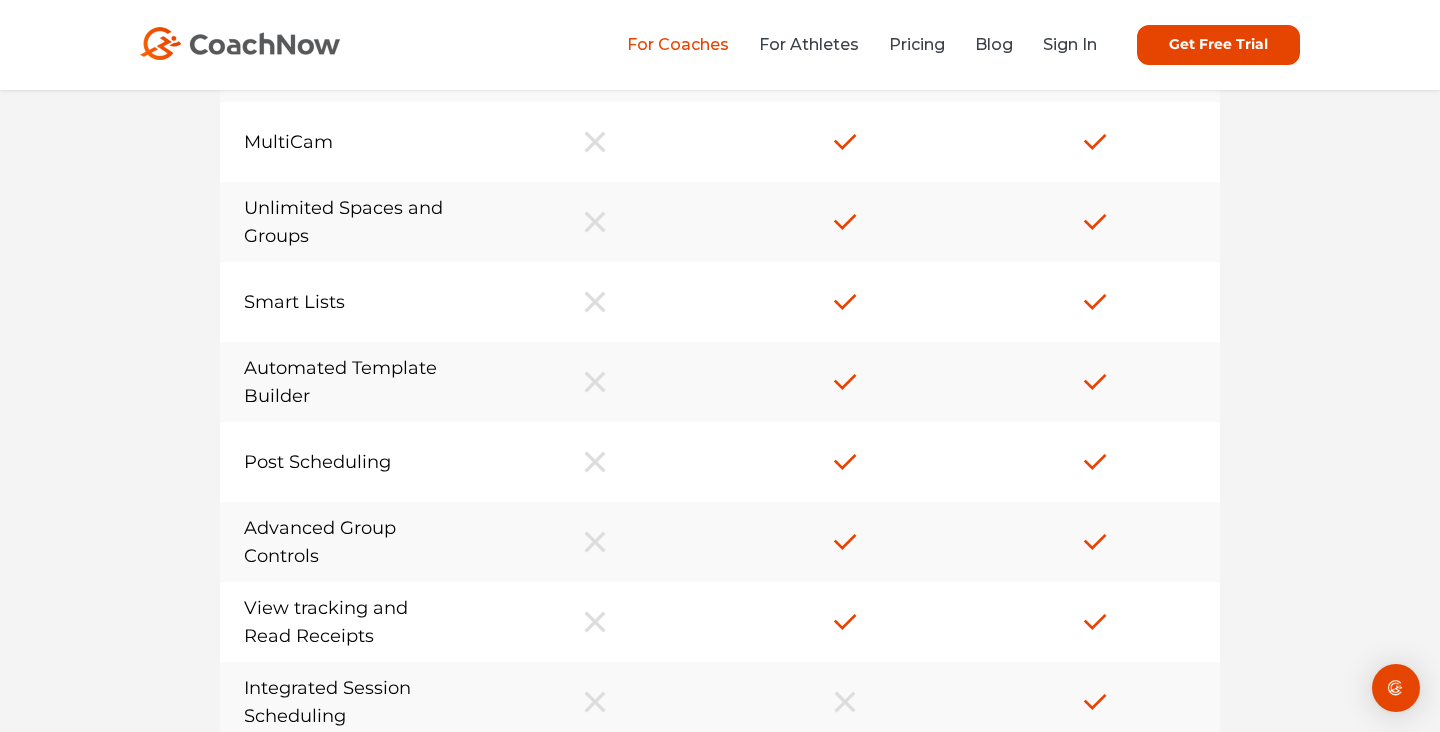 scroll, scrollTop: 16054, scrollLeft: 0, axis: vertical 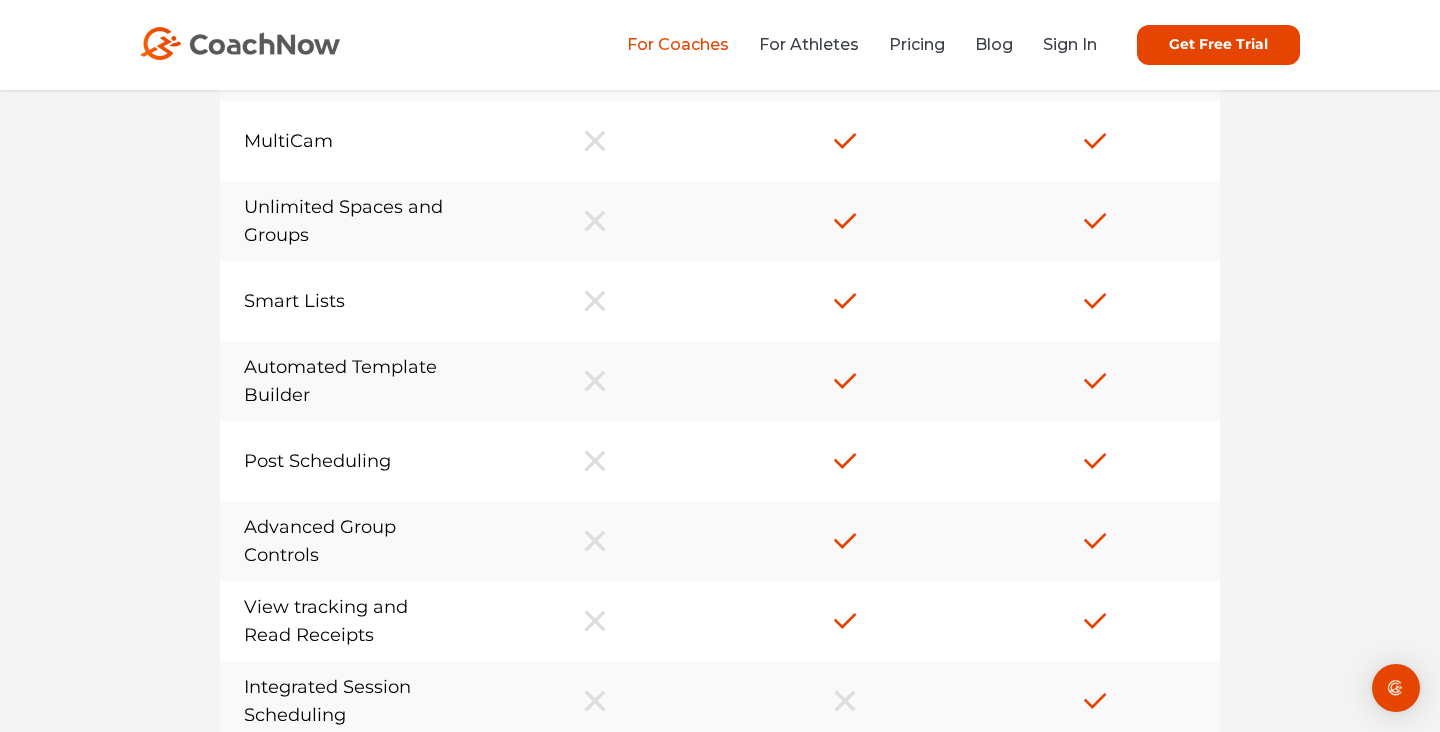 click at bounding box center [240, 43] 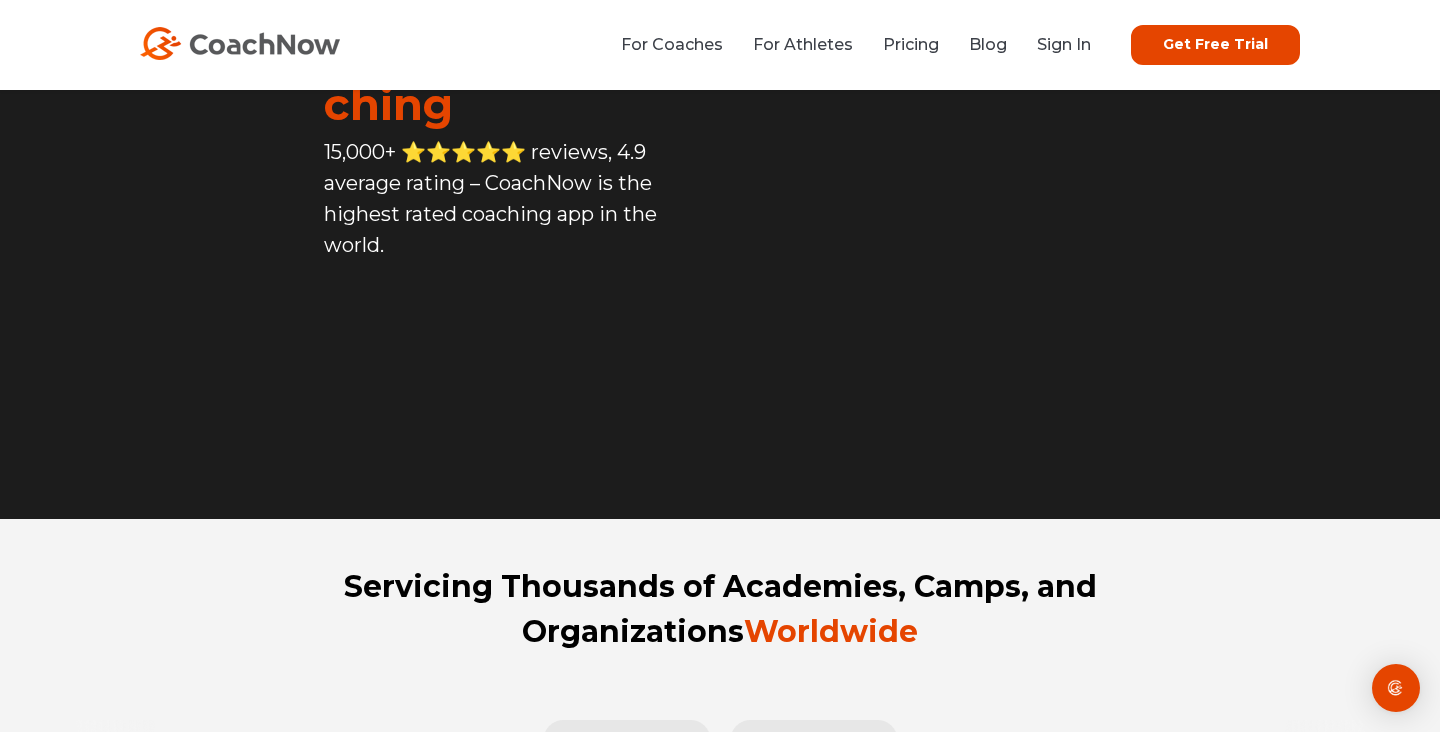 scroll, scrollTop: 364, scrollLeft: 0, axis: vertical 